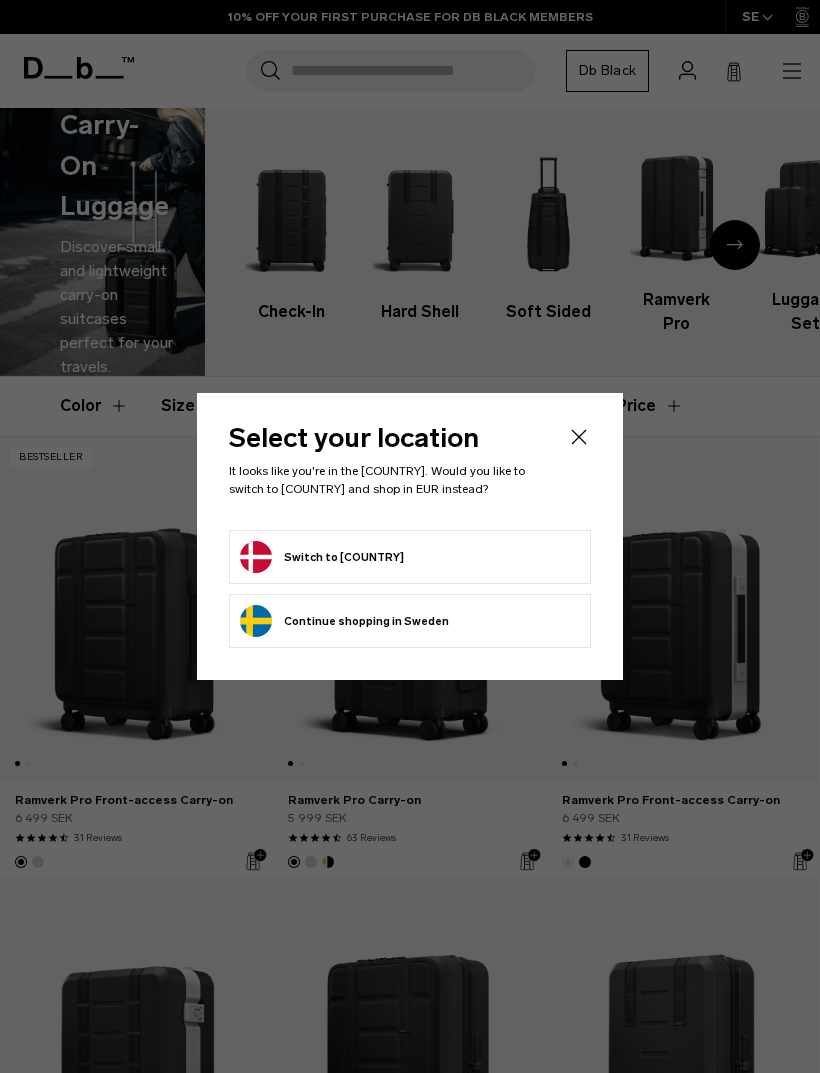 scroll, scrollTop: 0, scrollLeft: 0, axis: both 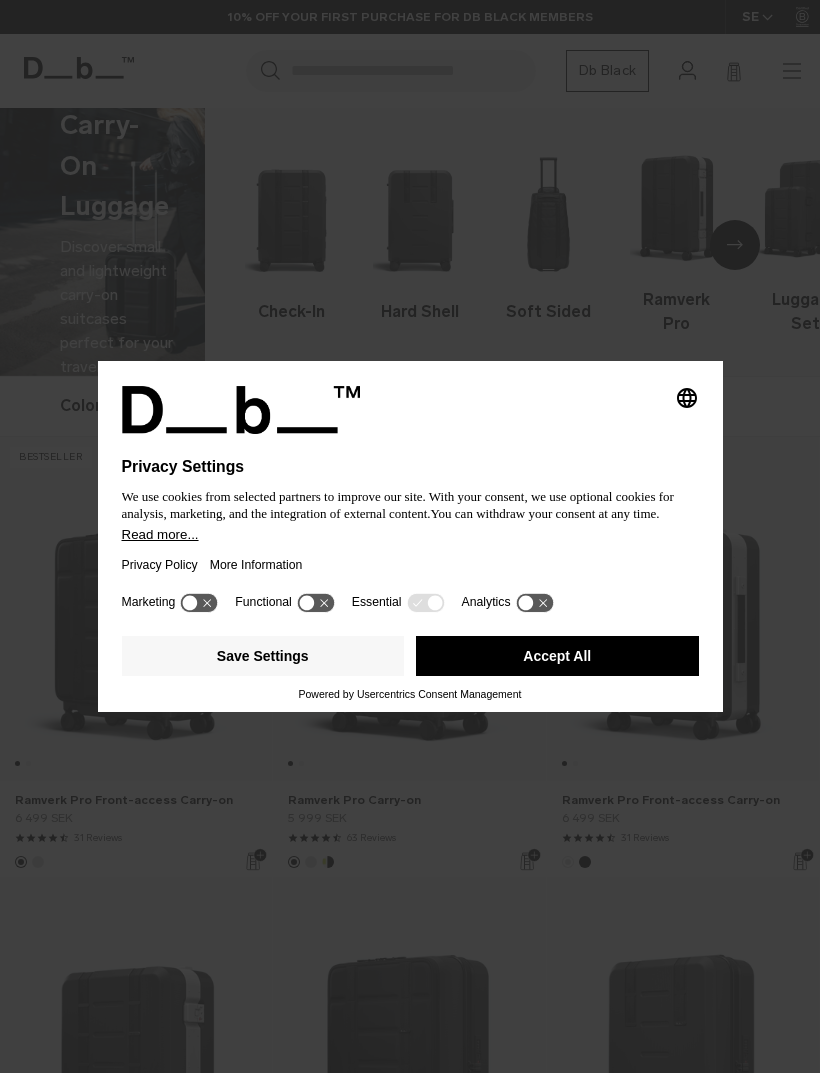 click at bounding box center (410, 446) 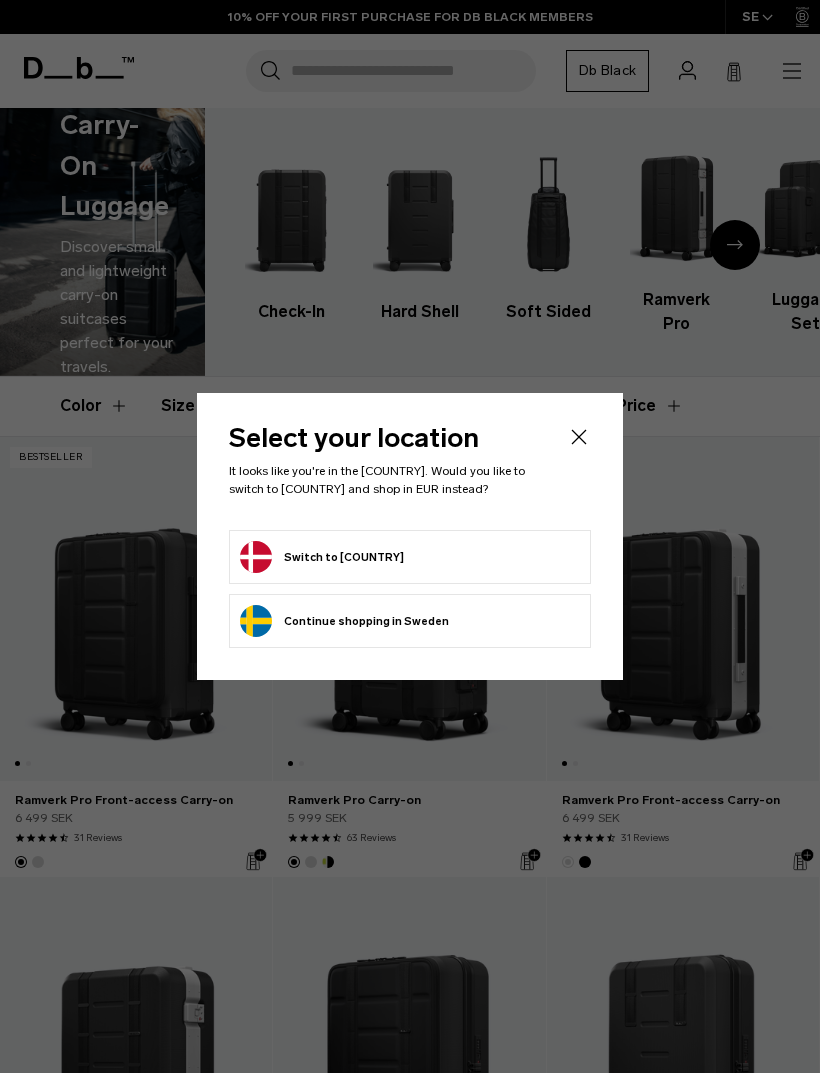scroll, scrollTop: 0, scrollLeft: 0, axis: both 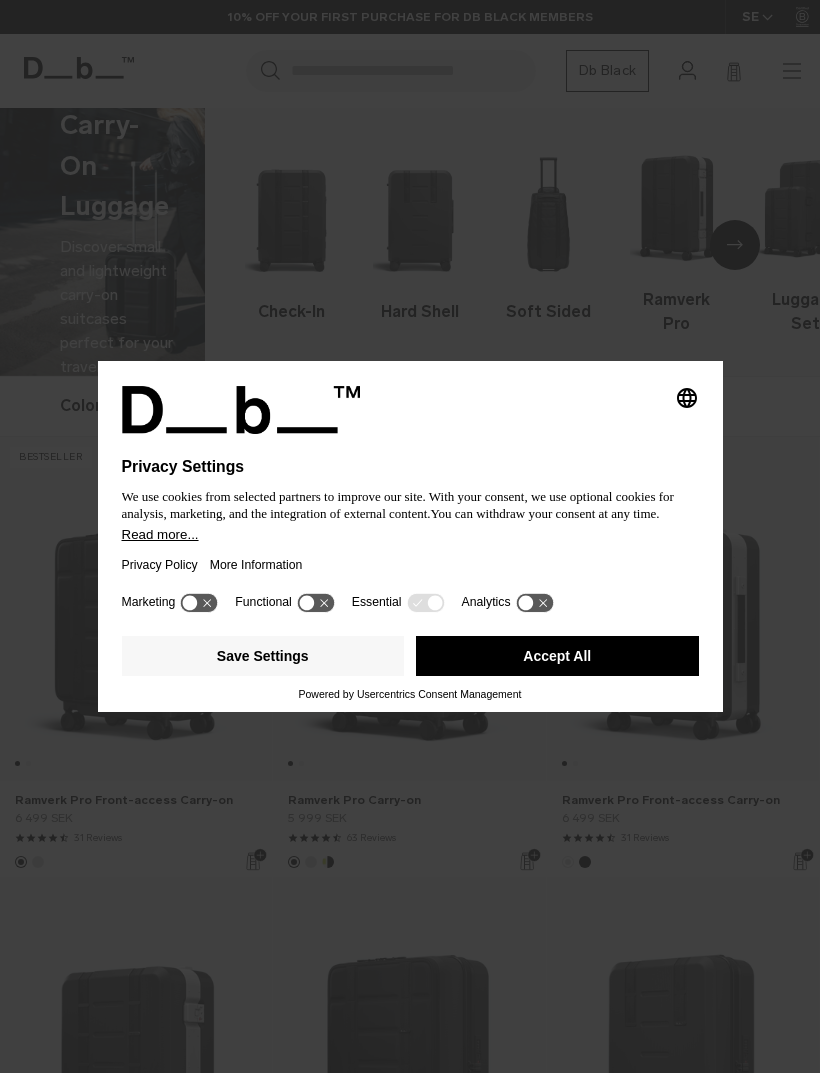 click on "Marketing Functional Essential Analytics" at bounding box center [410, 608] 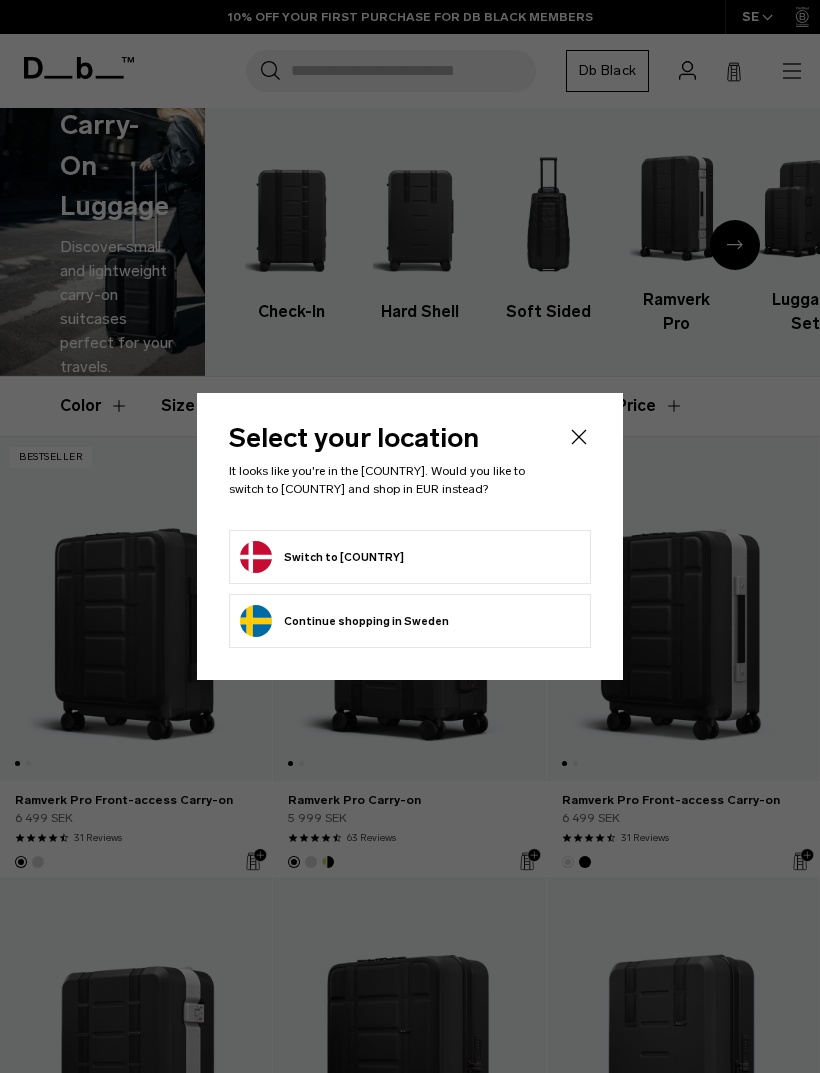click on "Continue browsing Sweden store
Continue shopping in Sweden" 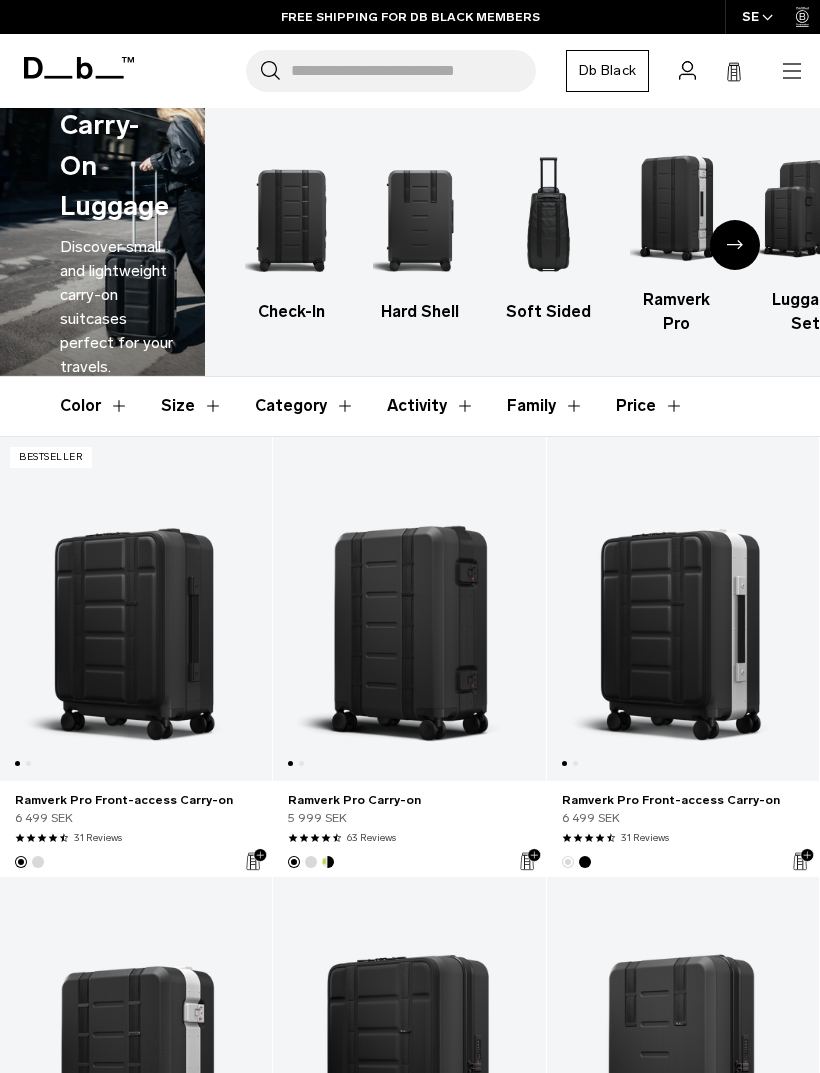 scroll, scrollTop: 0, scrollLeft: -4, axis: horizontal 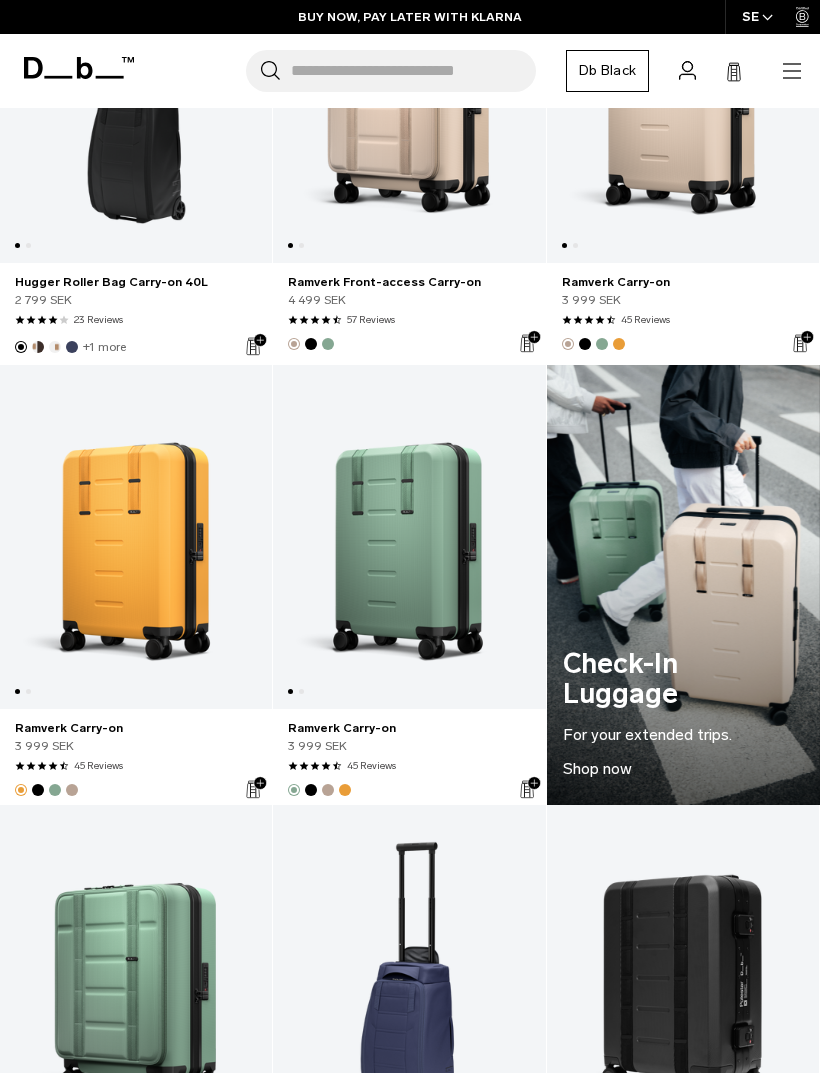 click on "Shop now" at bounding box center [683, 585] 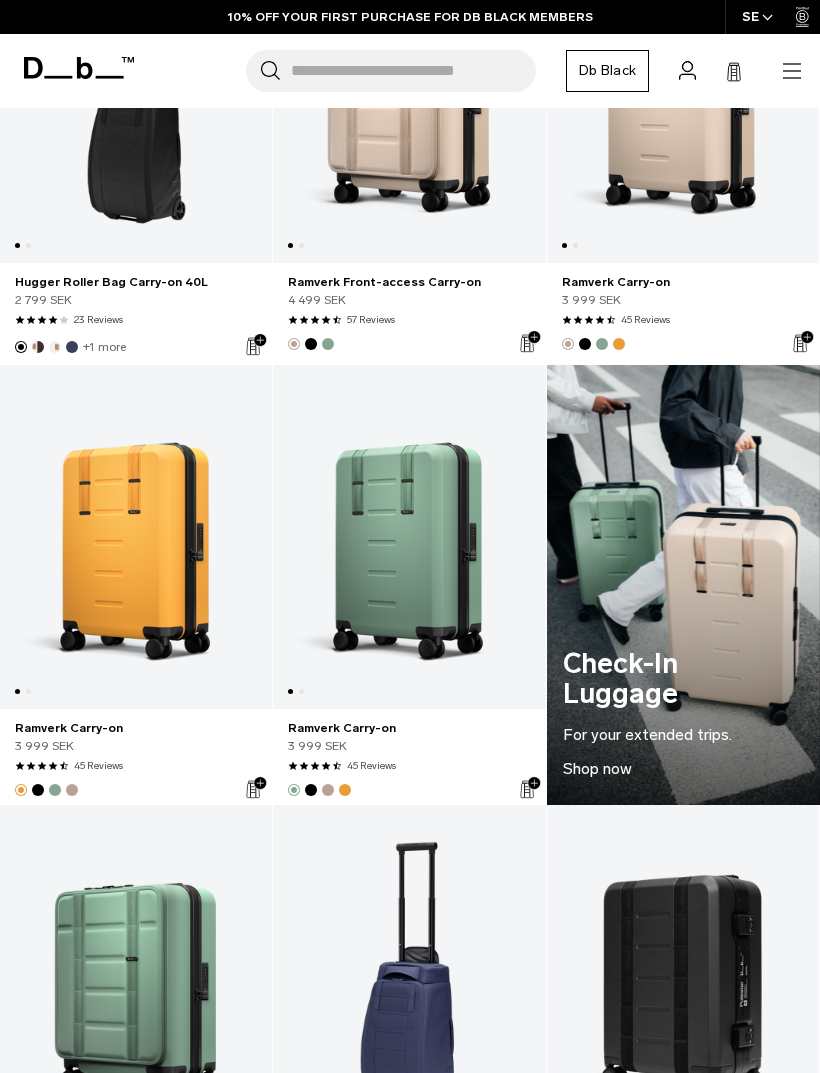 scroll, scrollTop: 1398, scrollLeft: 0, axis: vertical 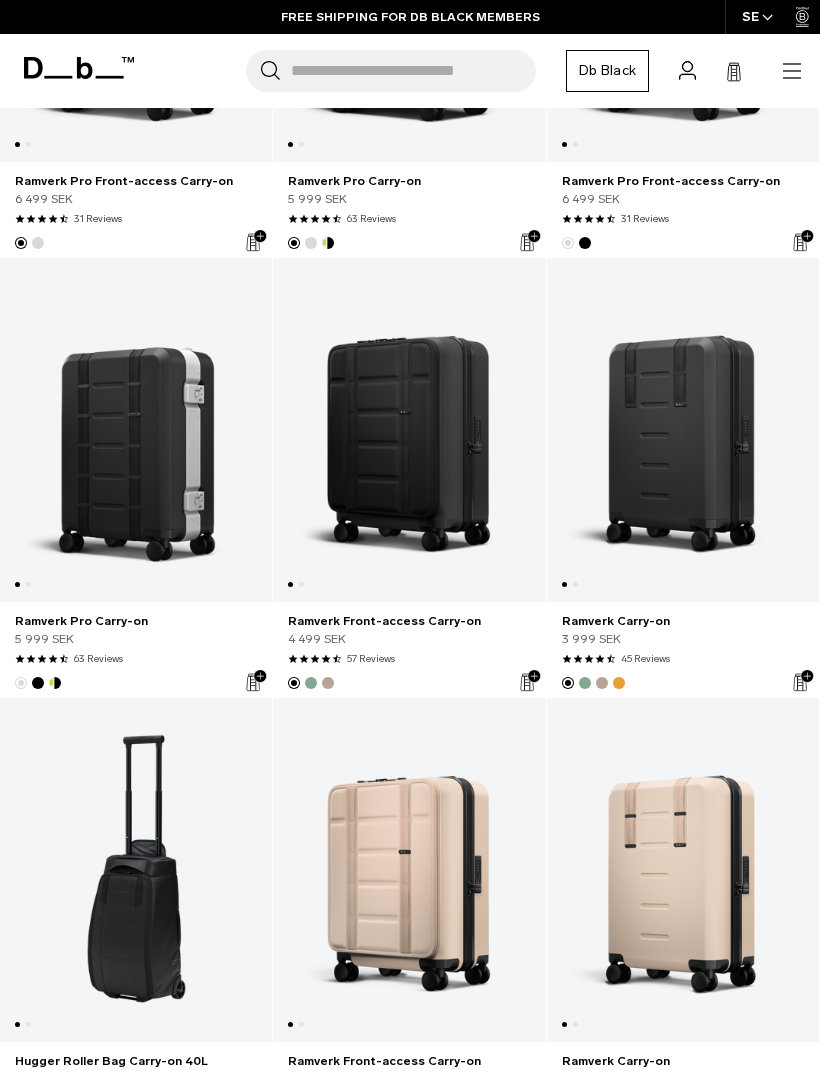 click at bounding box center [683, 430] 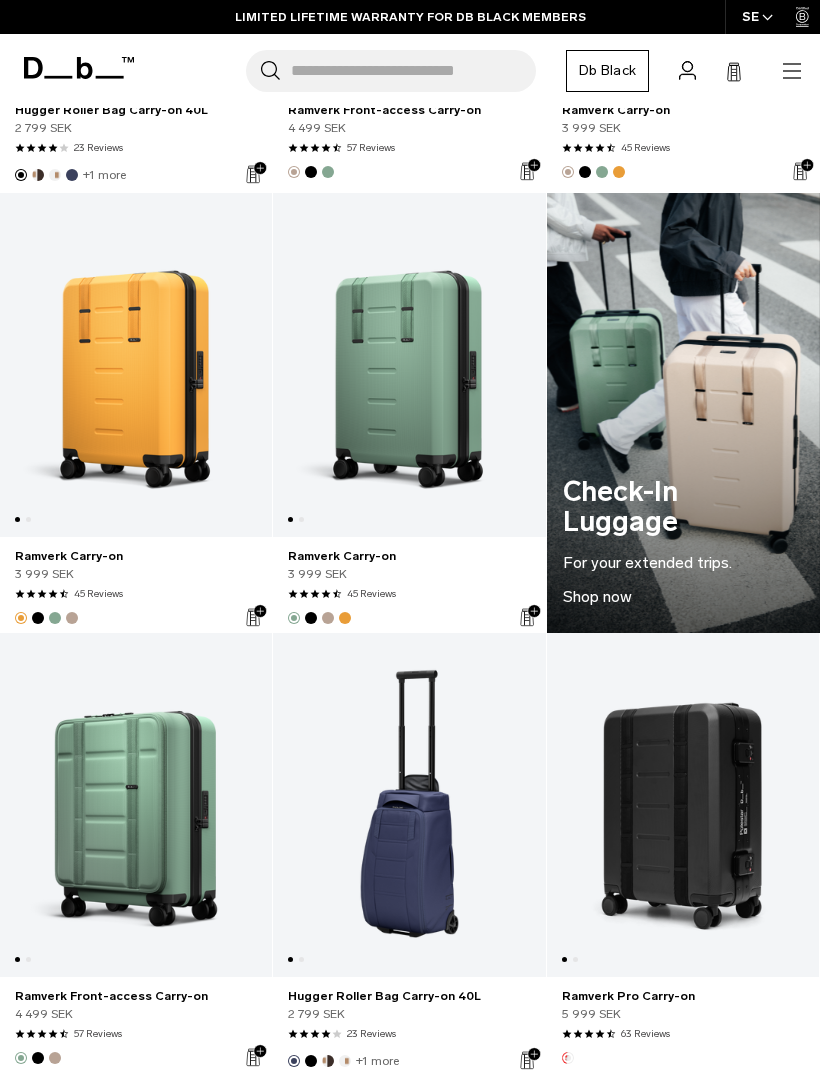 scroll, scrollTop: 1562, scrollLeft: 0, axis: vertical 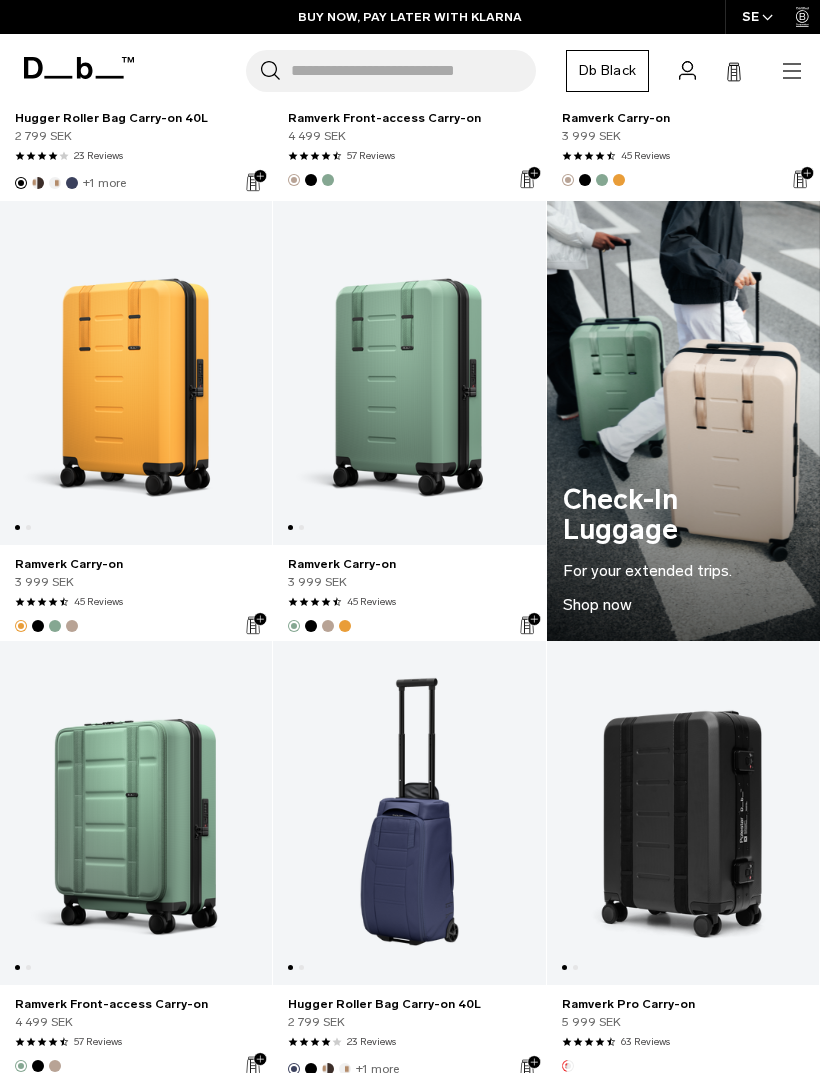 click at bounding box center (409, 373) 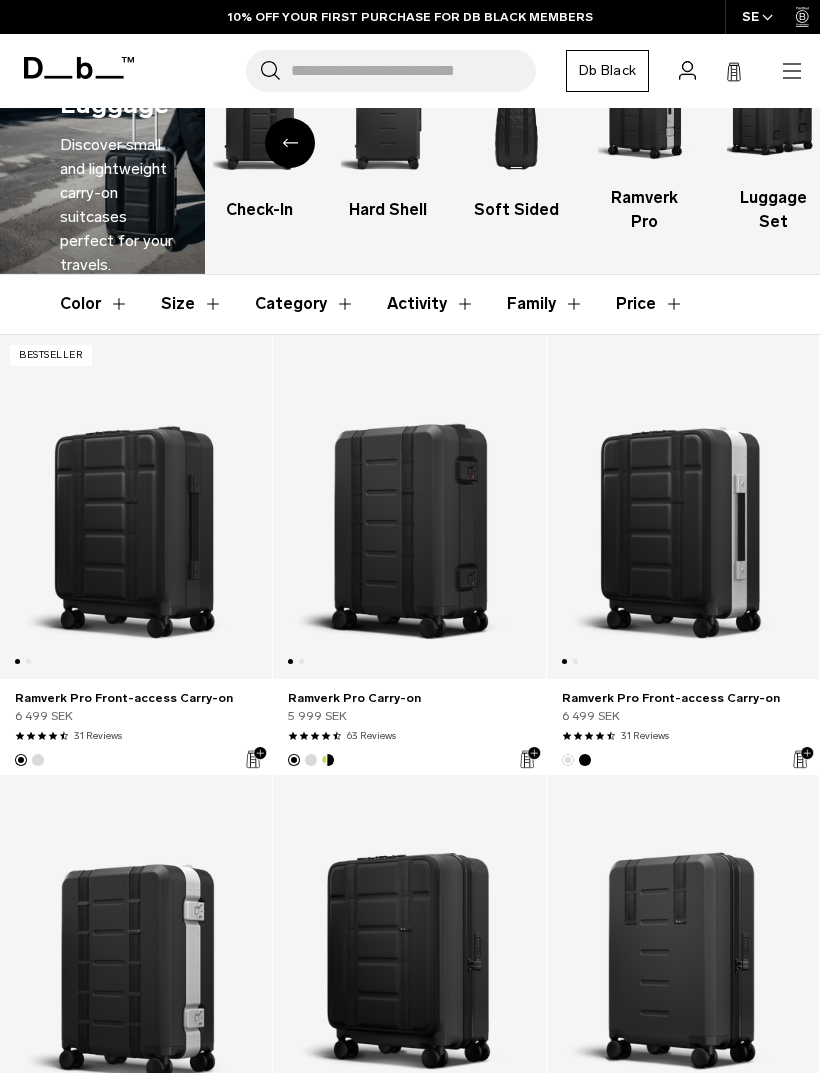 scroll, scrollTop: 97, scrollLeft: 0, axis: vertical 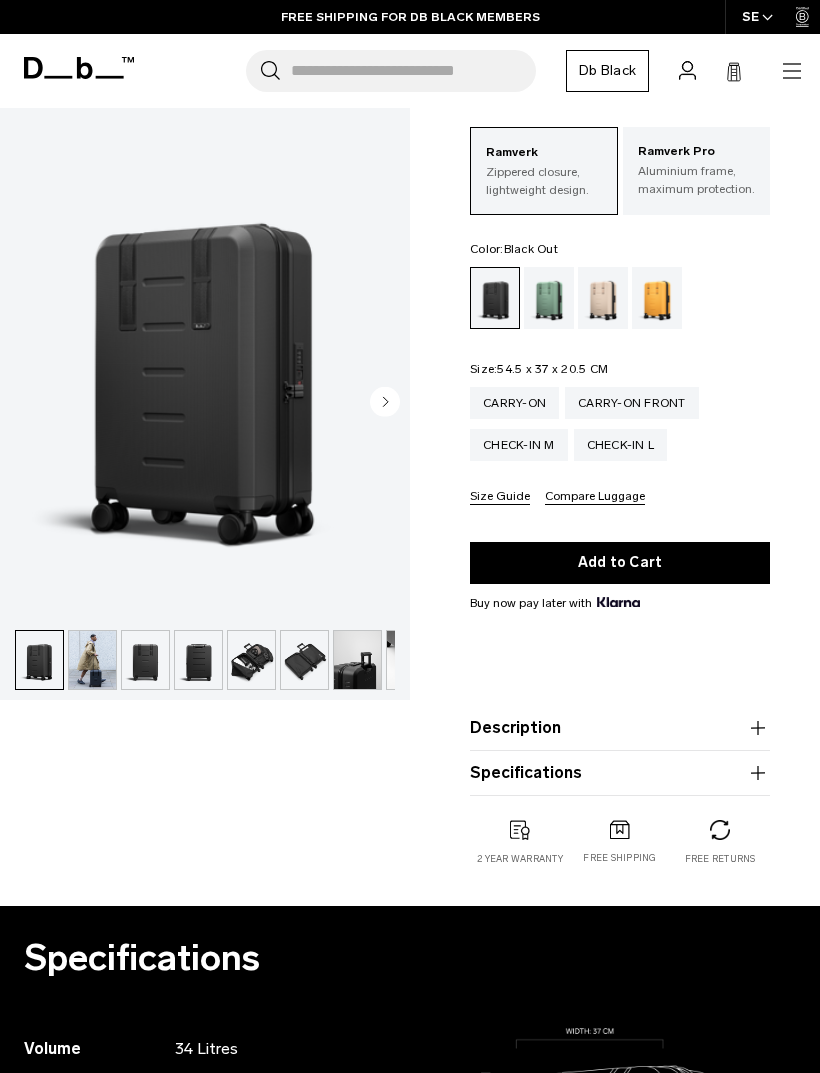 click at bounding box center [205, 364] 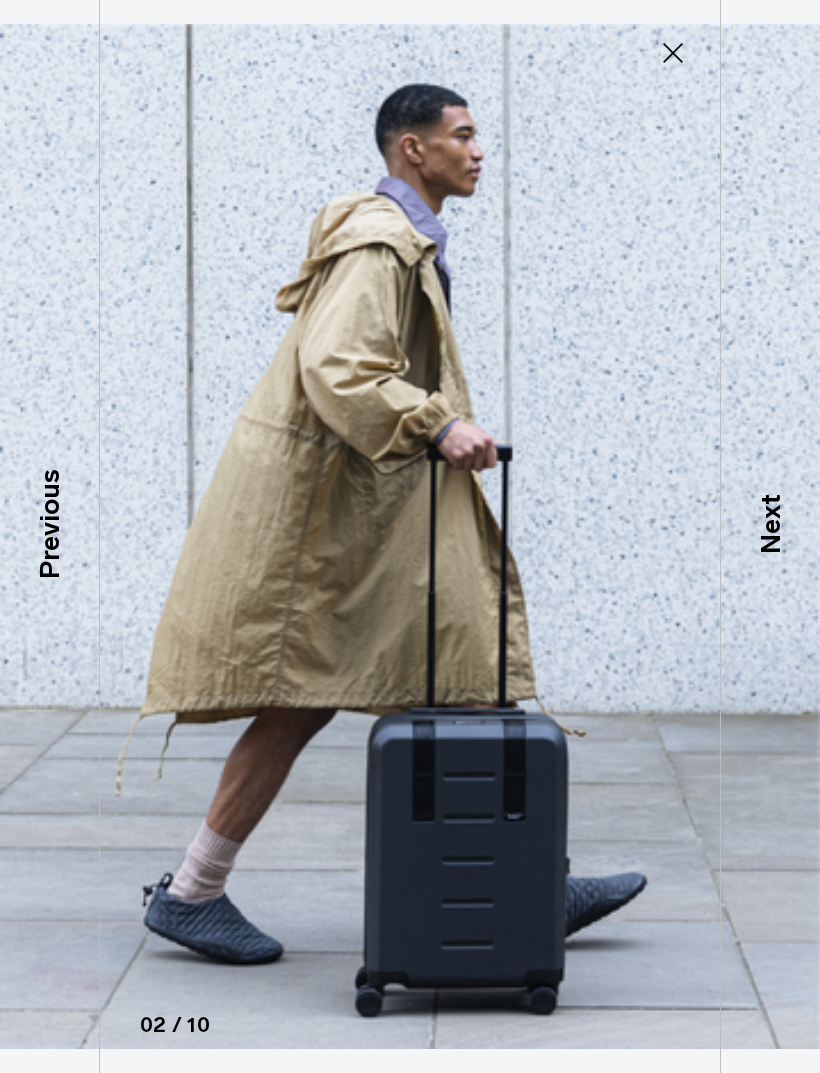 scroll, scrollTop: 93, scrollLeft: 10, axis: both 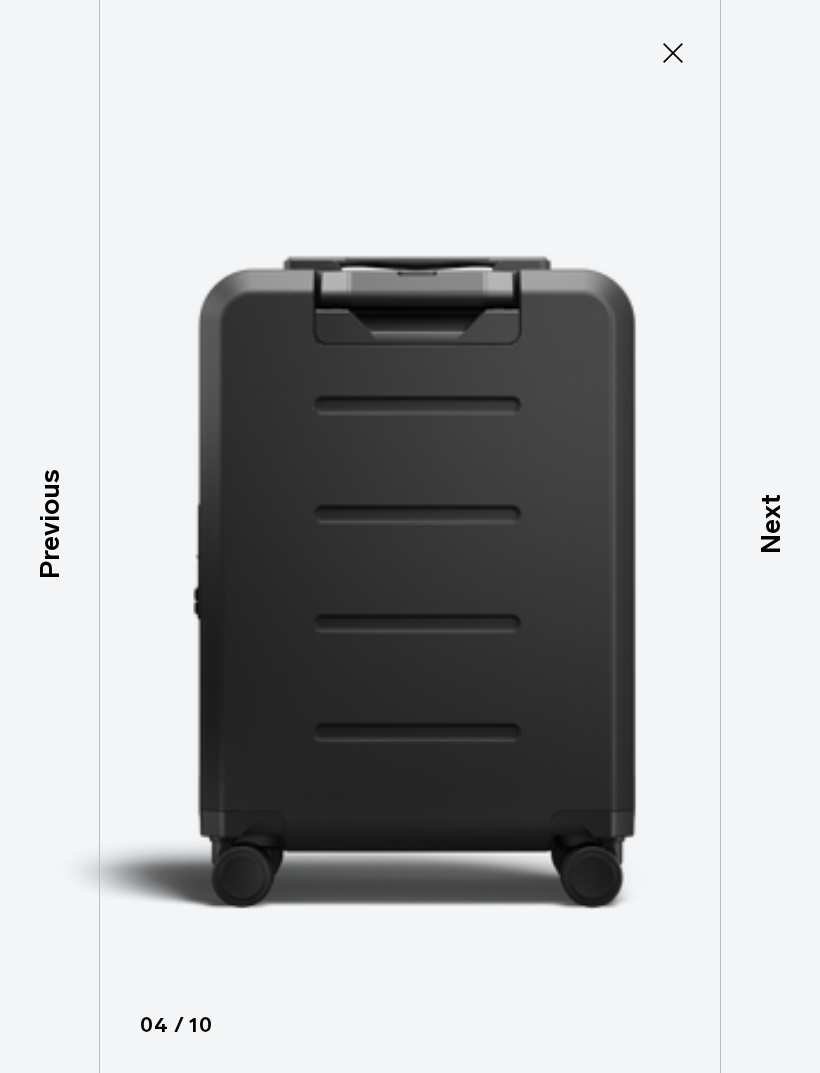 click on "Next" at bounding box center [770, 536] 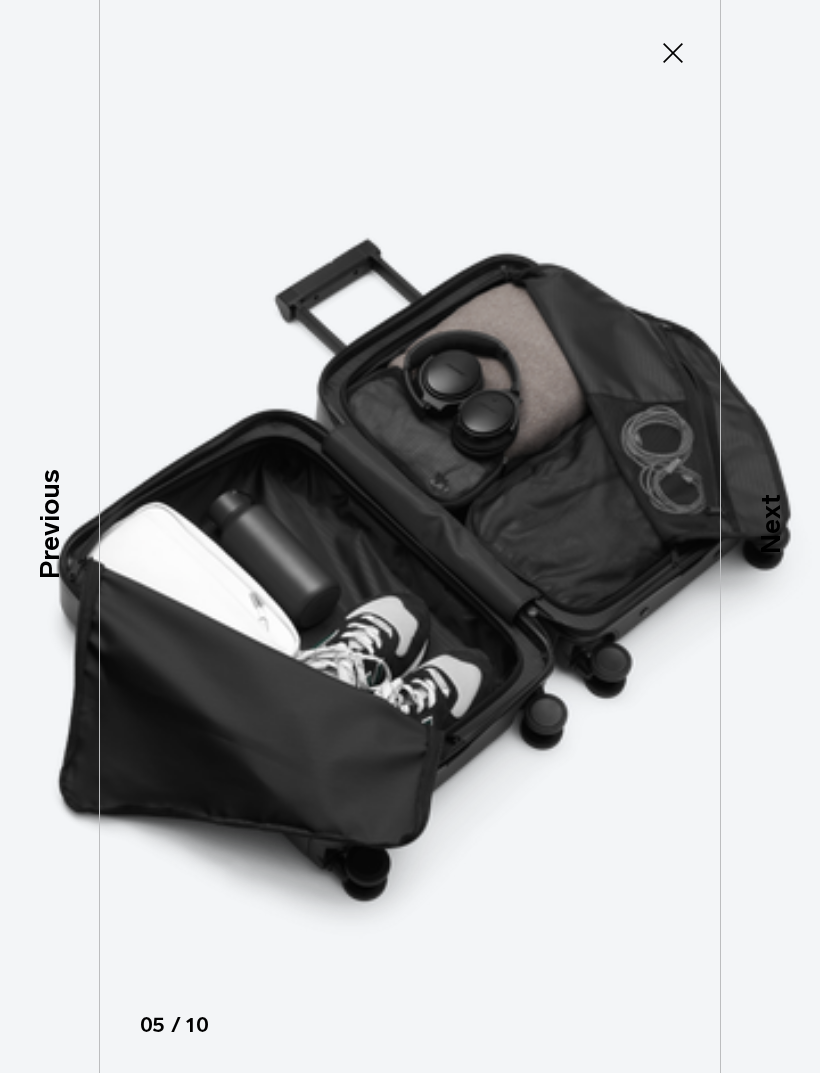 click on "Next" at bounding box center [770, 536] 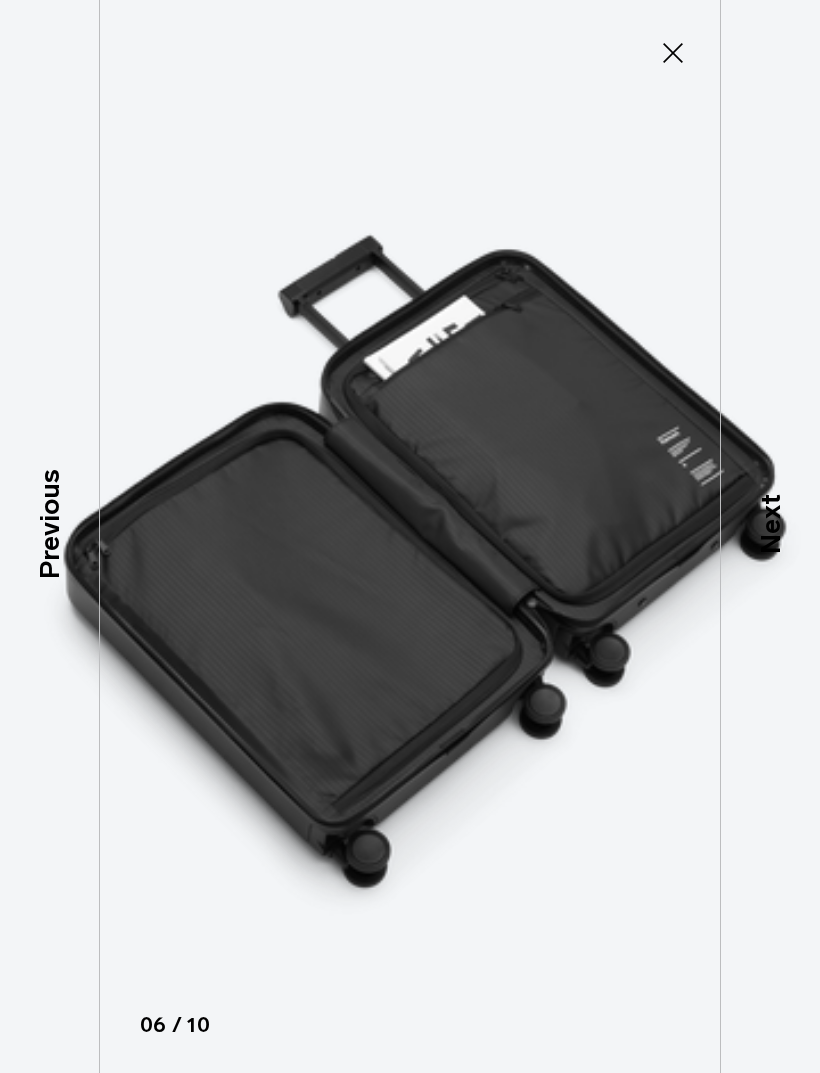 click on "Next" at bounding box center [770, 536] 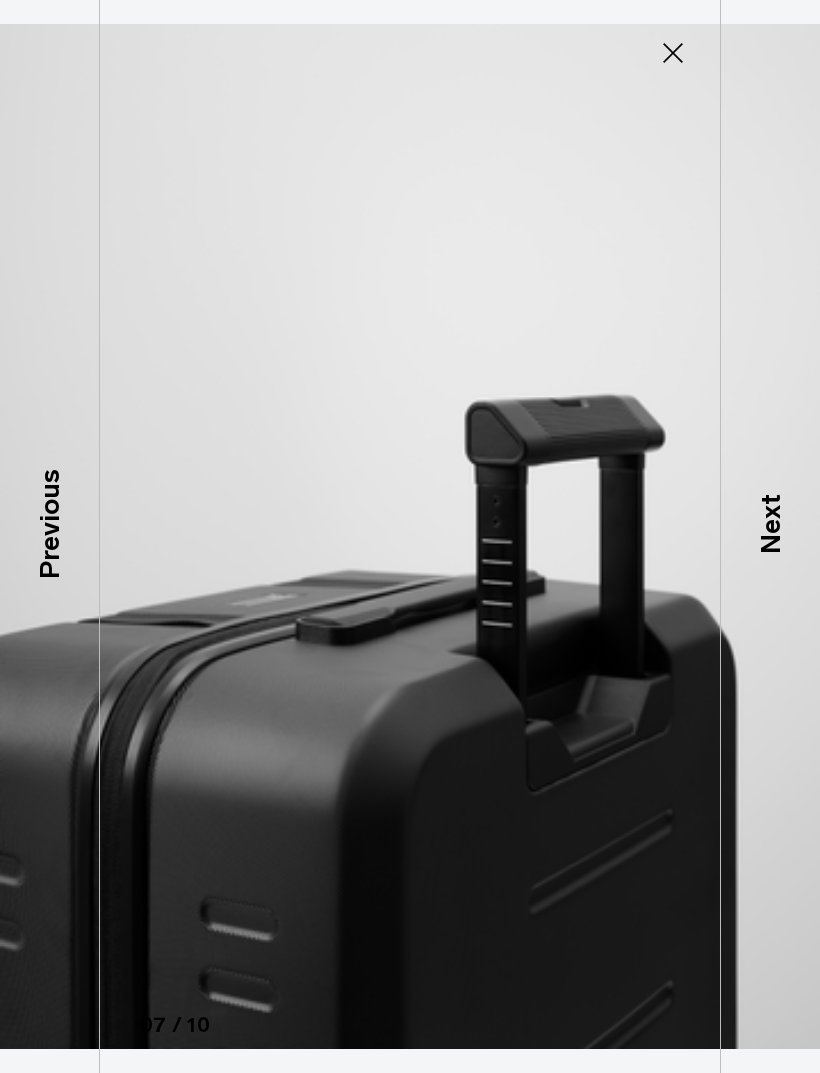click on "Next" at bounding box center (770, 536) 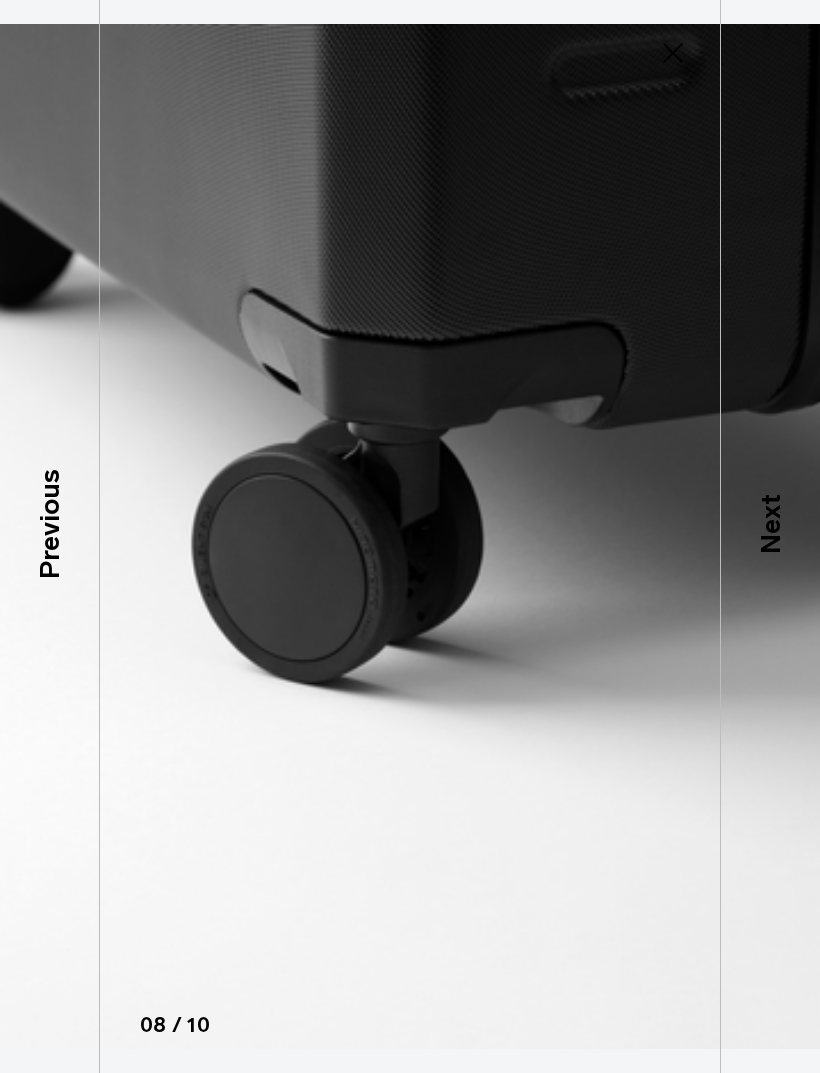 click on "Next" at bounding box center [770, 536] 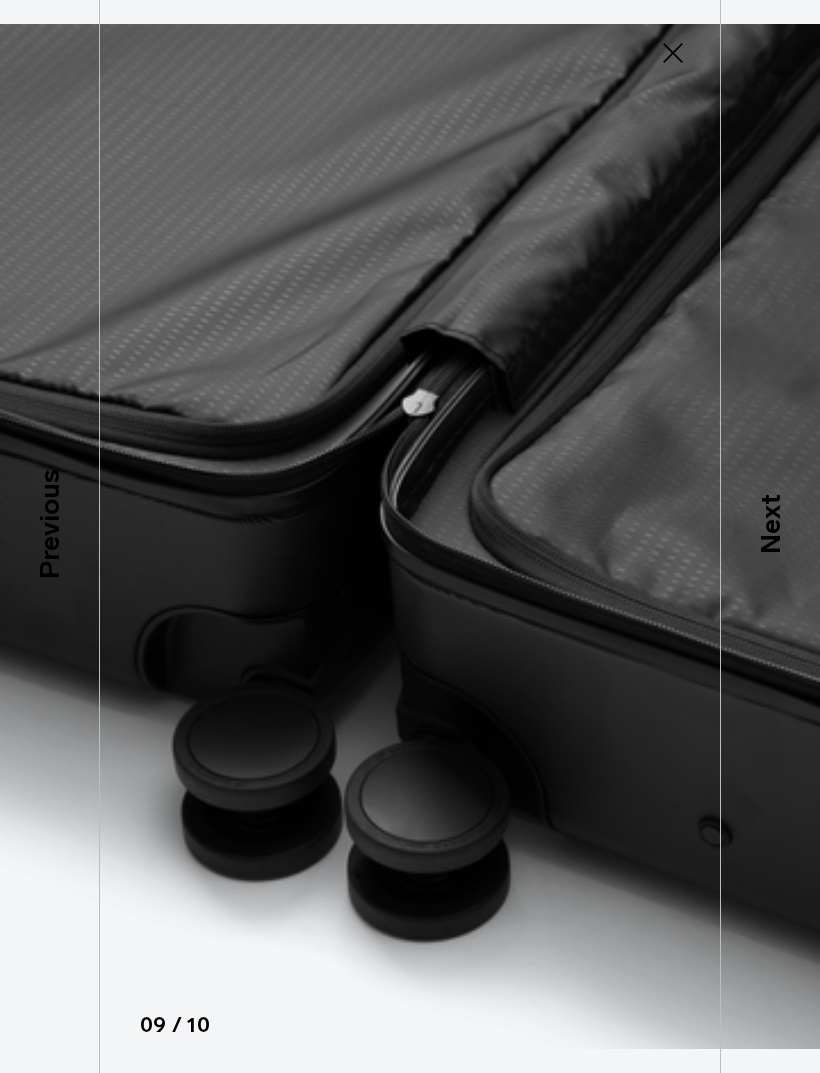 click on "Next" at bounding box center (770, 536) 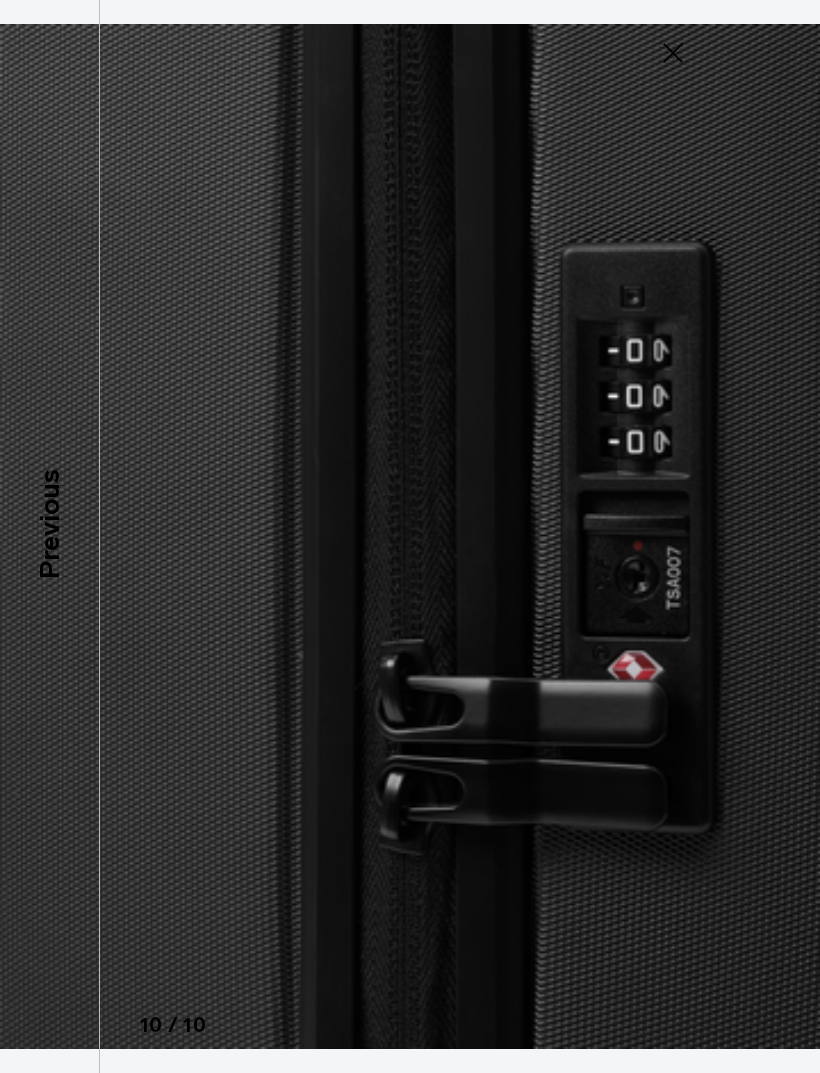 click at bounding box center [410, 536] 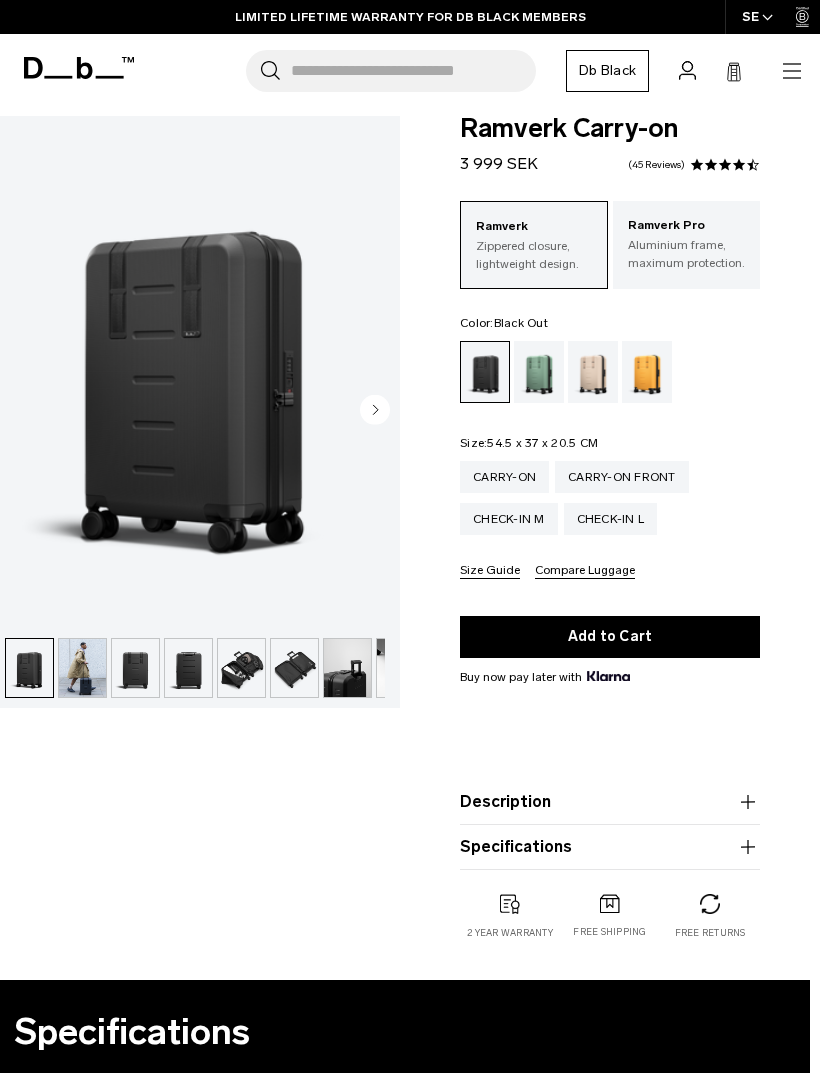 scroll, scrollTop: 0, scrollLeft: 10, axis: horizontal 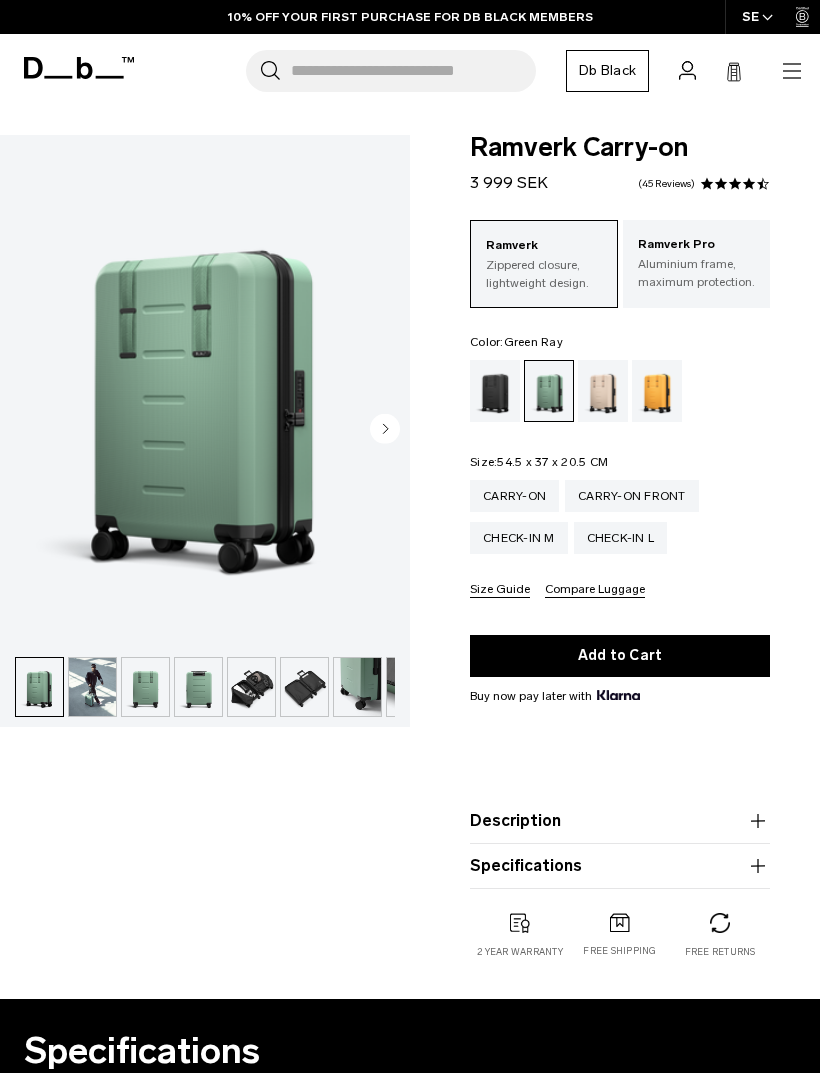 click at bounding box center [251, 687] 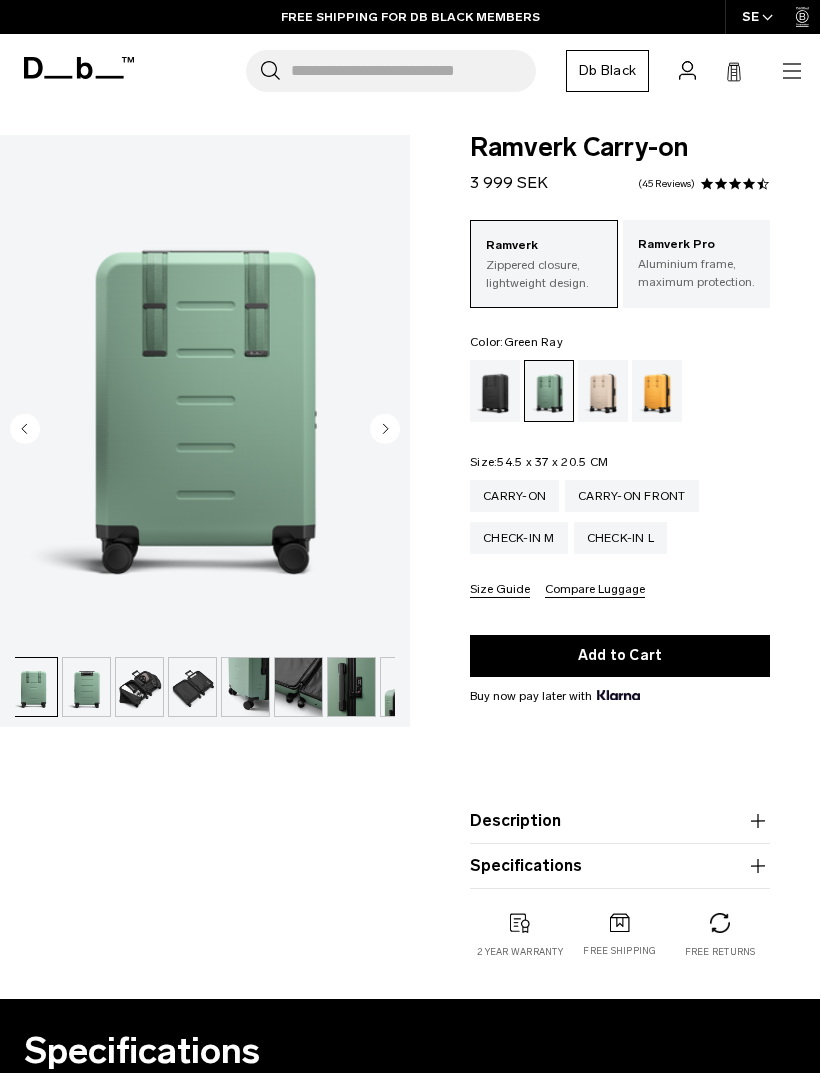 scroll, scrollTop: 0, scrollLeft: 106, axis: horizontal 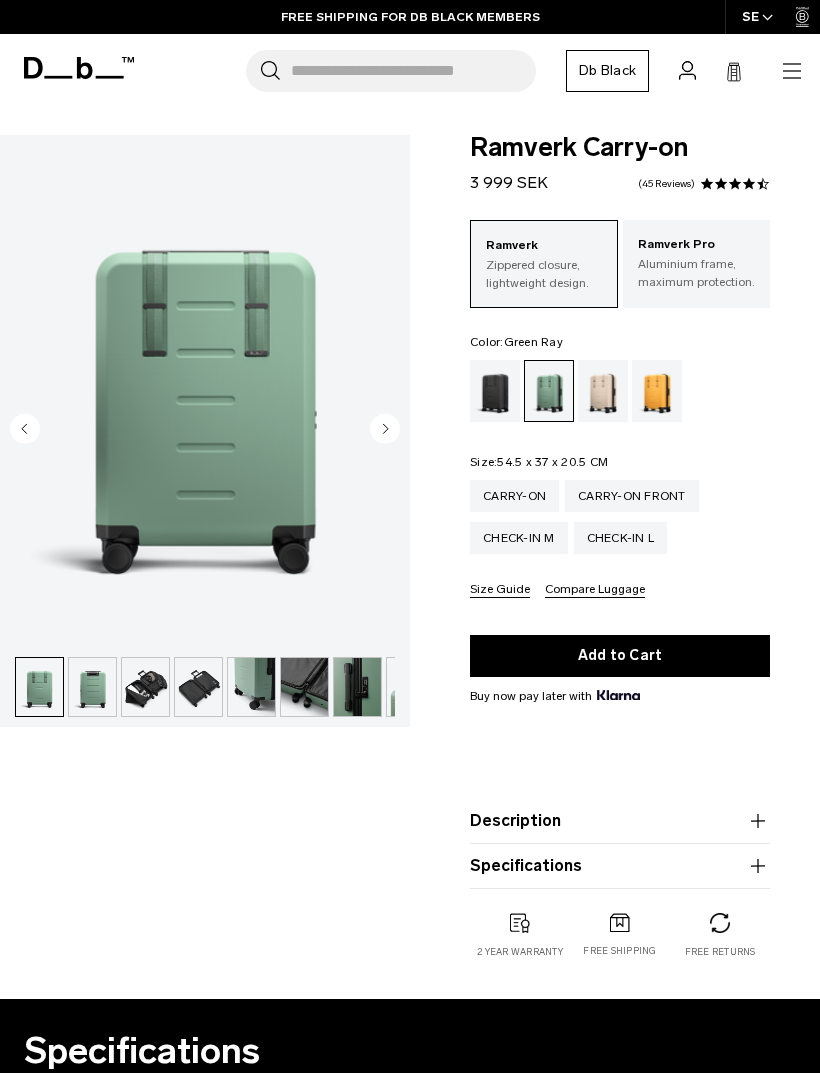 click on "Aluminium frame, maximum protection." at bounding box center (697, 273) 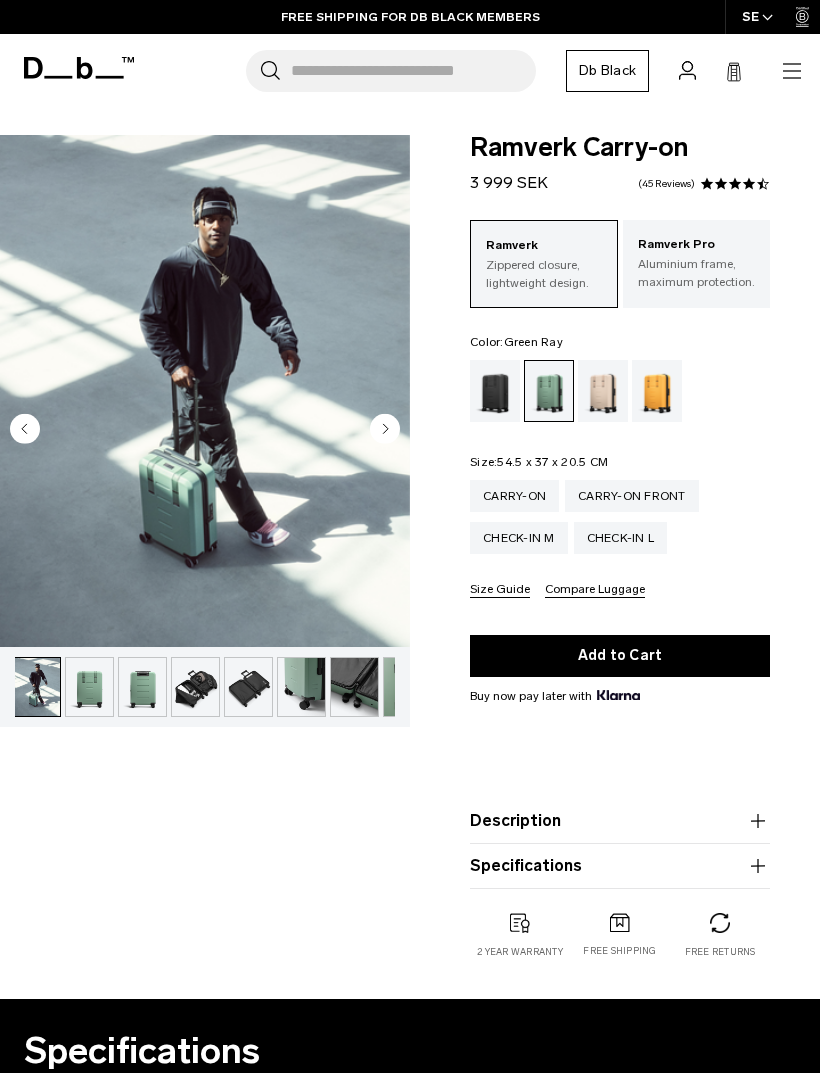 scroll, scrollTop: 0, scrollLeft: 53, axis: horizontal 